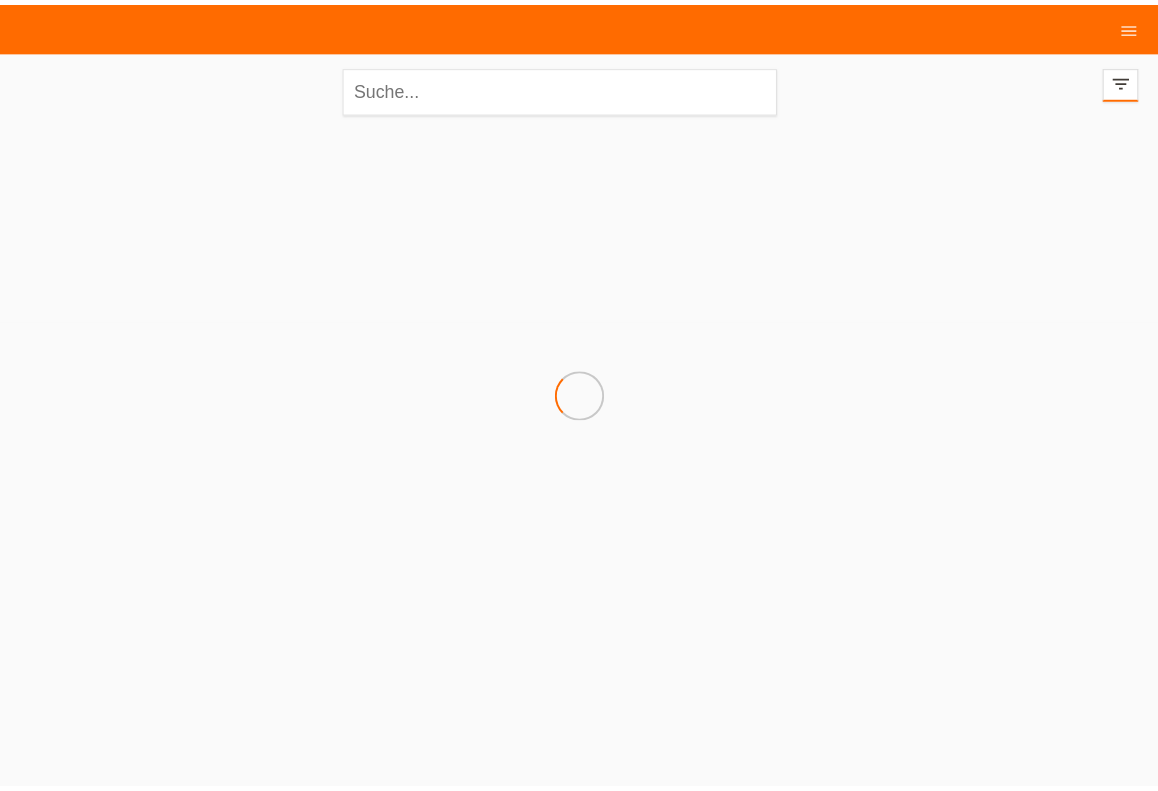 scroll, scrollTop: 0, scrollLeft: 0, axis: both 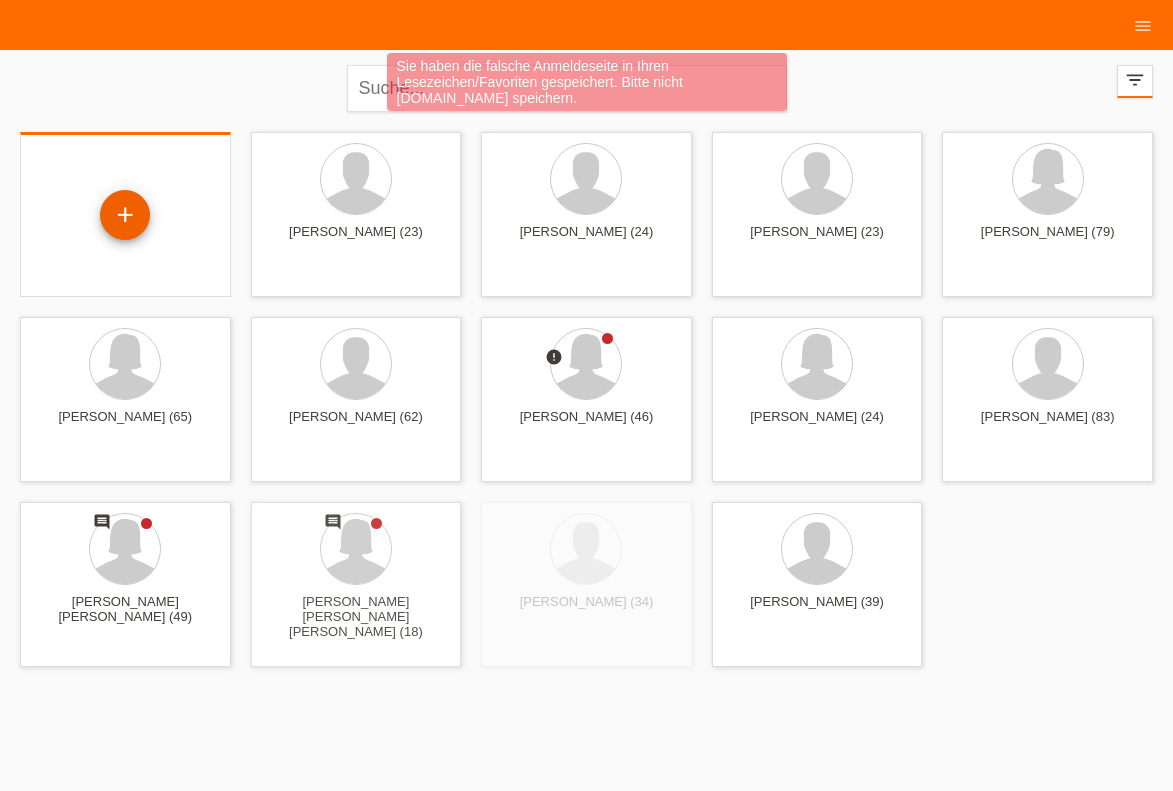click on "+" at bounding box center [125, 215] 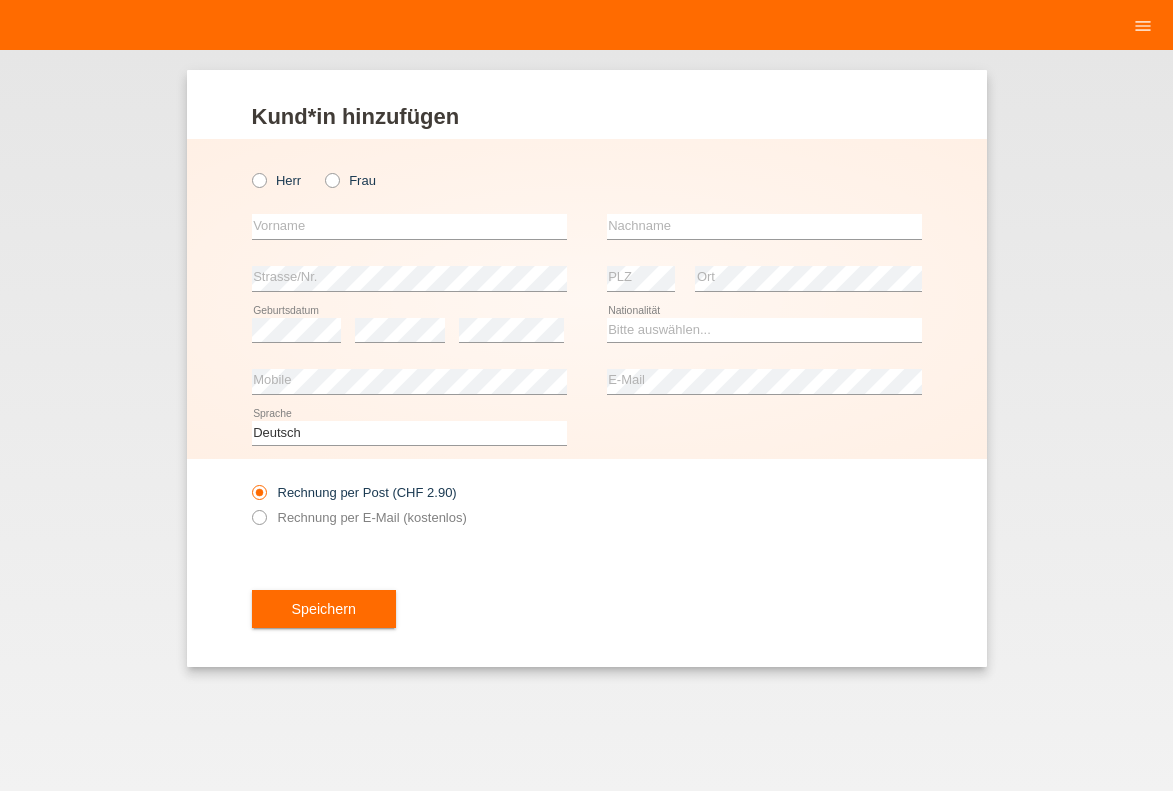 scroll, scrollTop: 0, scrollLeft: 0, axis: both 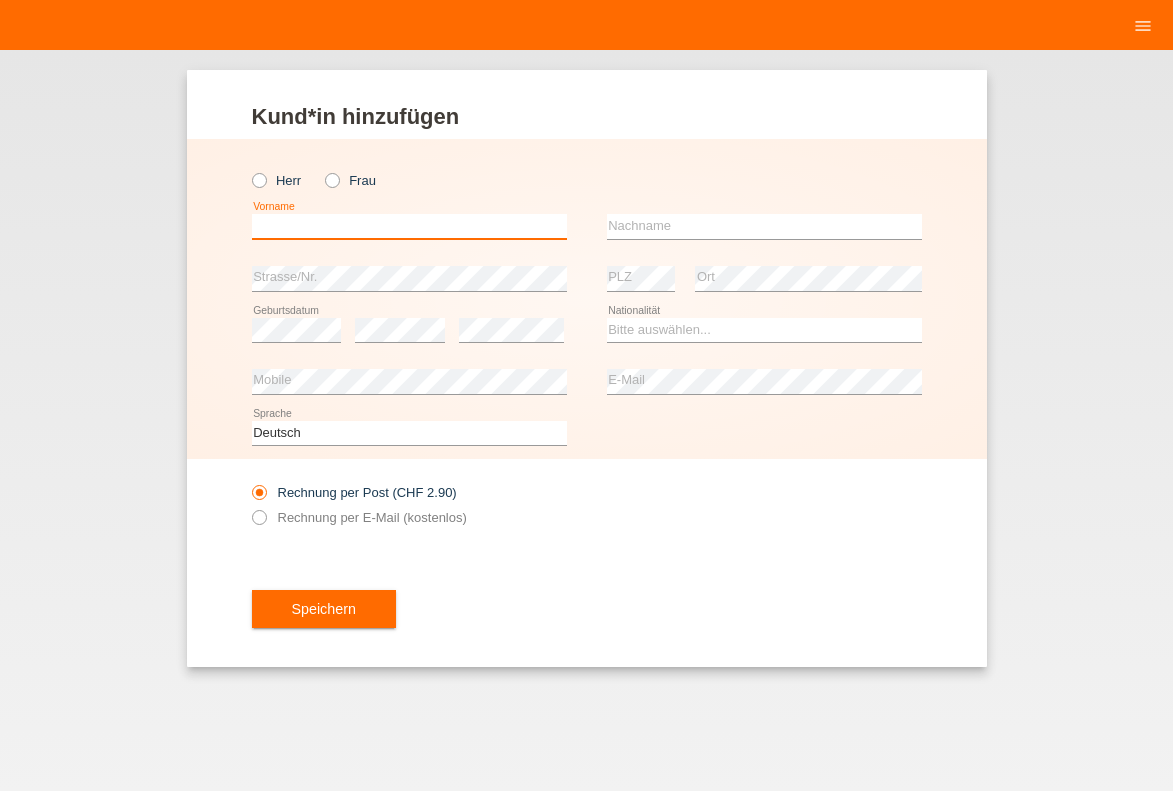 click at bounding box center [409, 226] 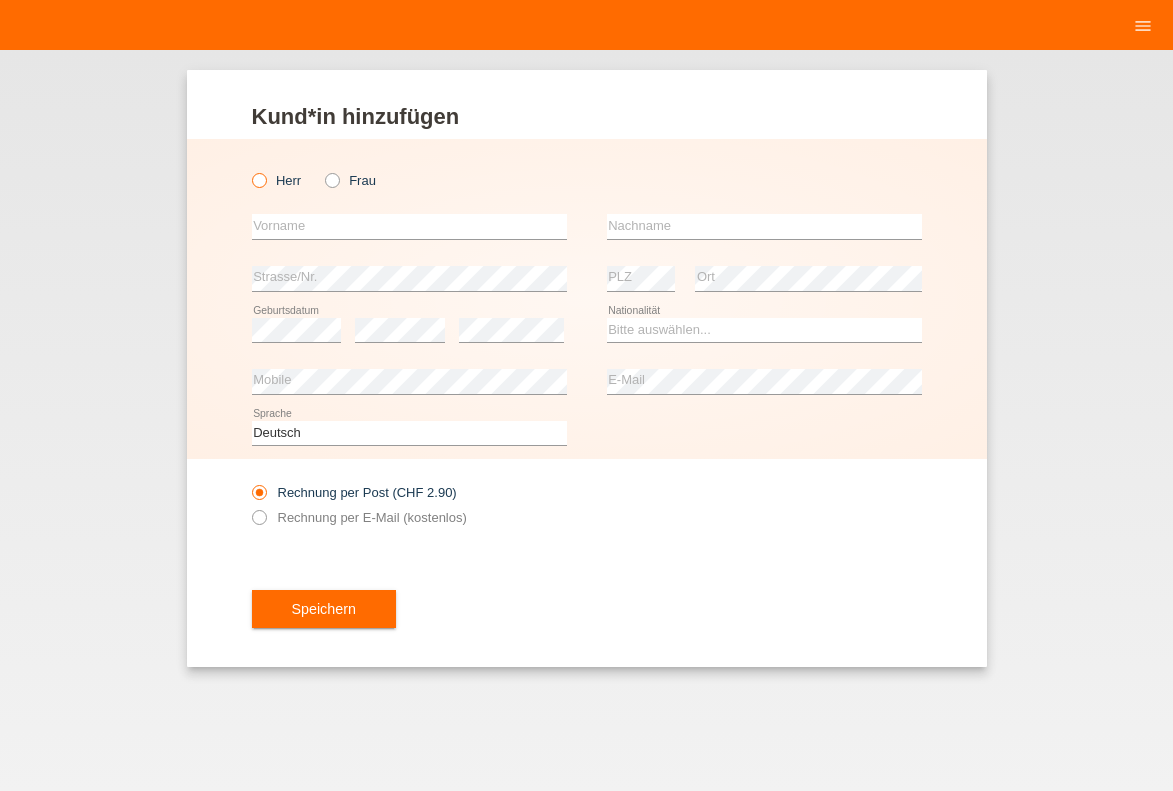 click at bounding box center [248, 170] 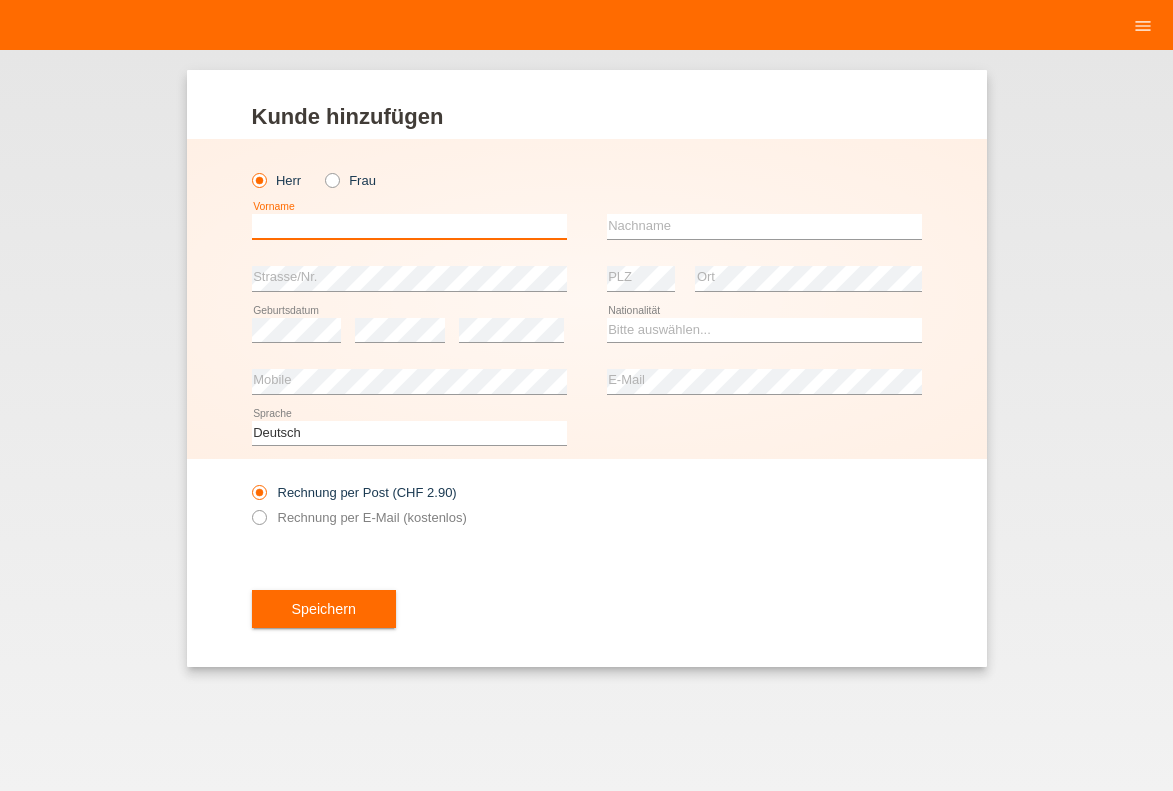 click at bounding box center [409, 226] 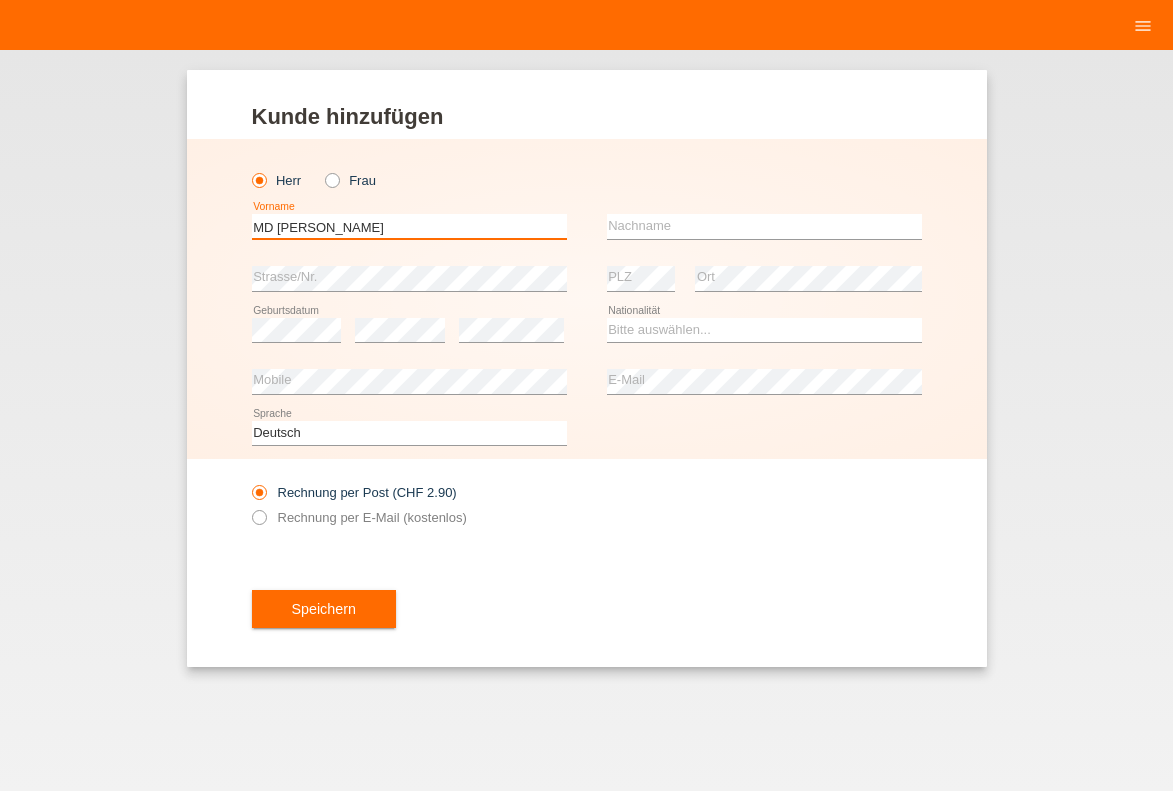 type on "MD SHAFIQUL" 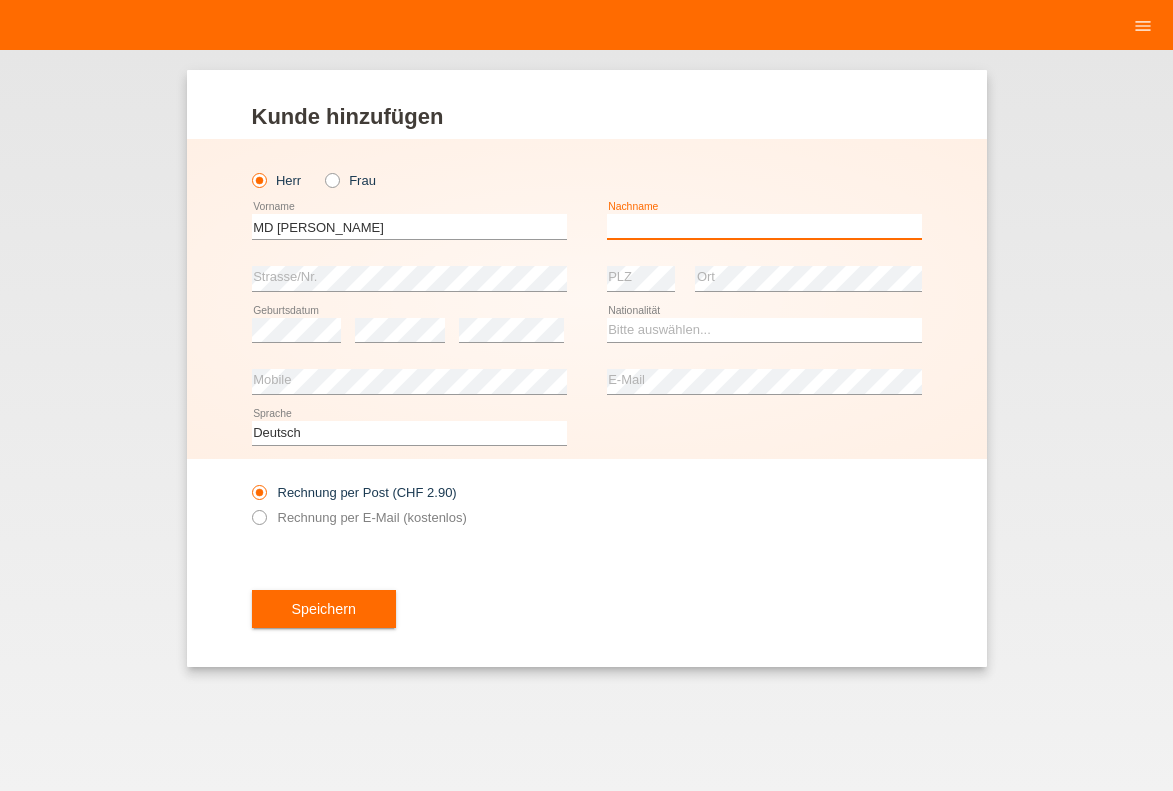 click at bounding box center (764, 226) 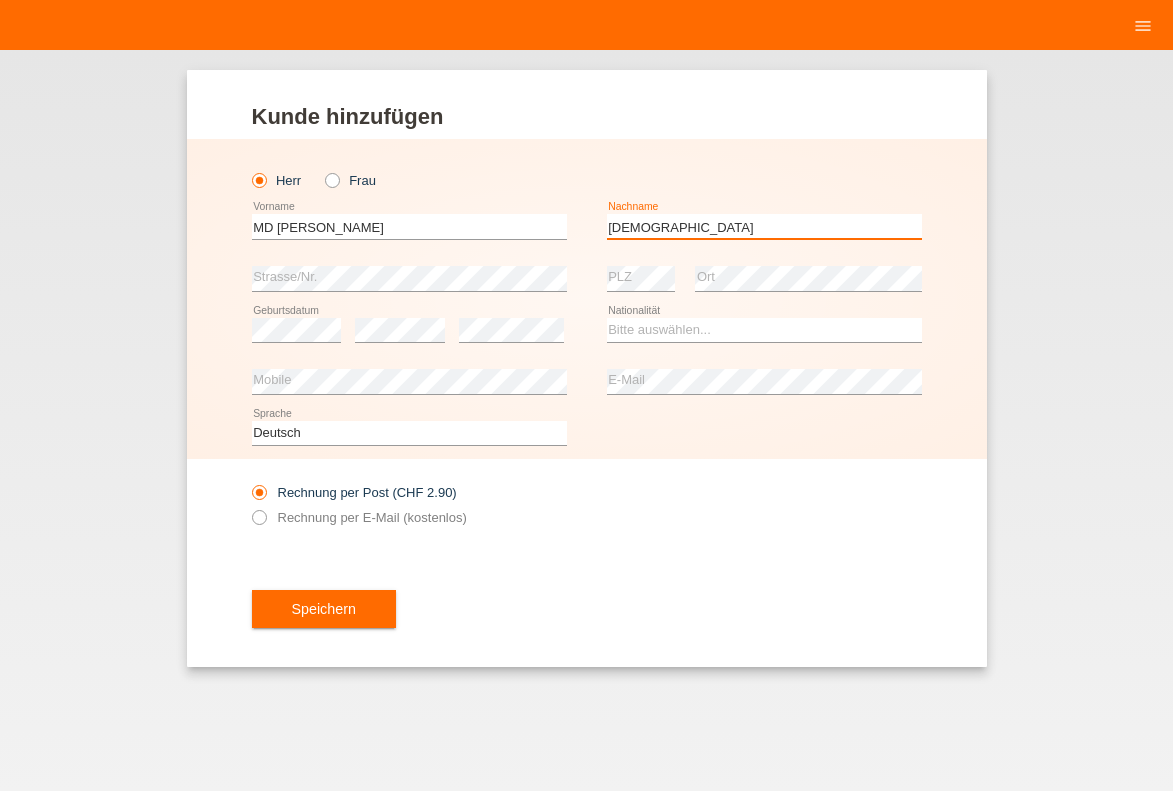 type on "[DEMOGRAPHIC_DATA]" 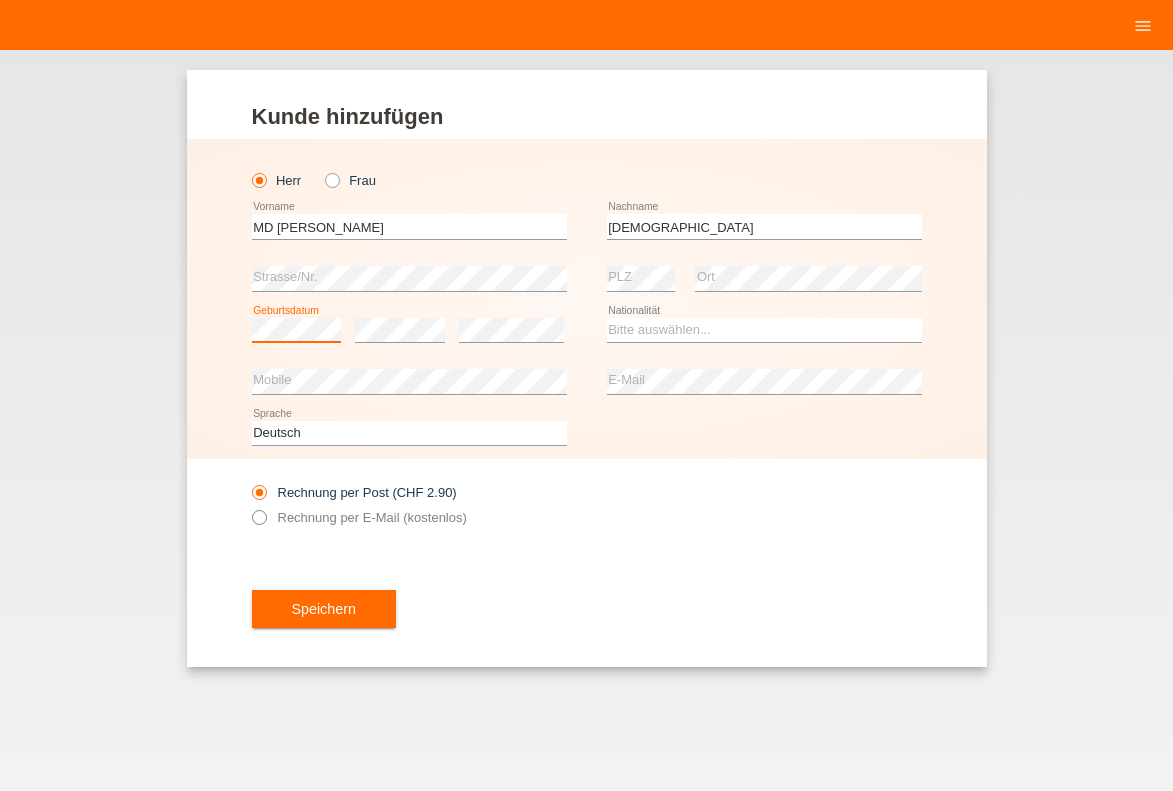 scroll, scrollTop: 0, scrollLeft: 0, axis: both 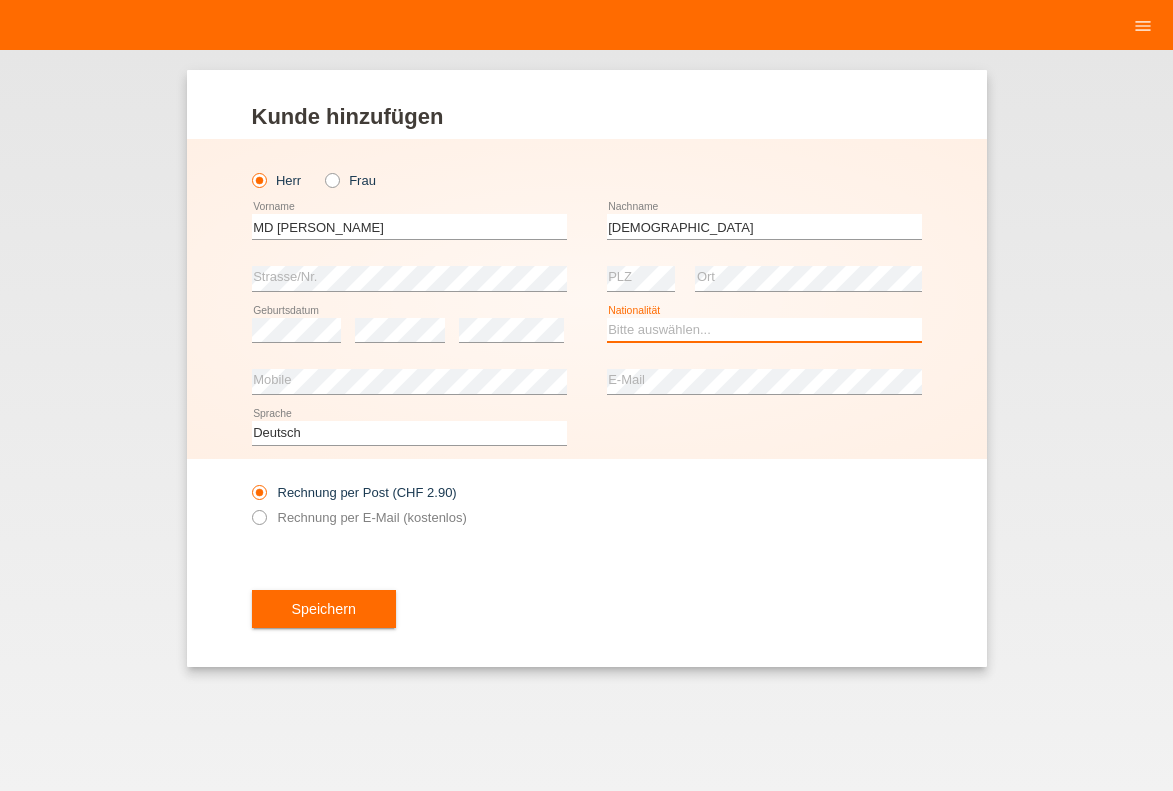 click on "Bitte auswählen...
Schweiz
Deutschland
Liechtenstein
Österreich
------------
Afghanistan
Ägypten
Åland
Albanien
Algerien" at bounding box center (764, 330) 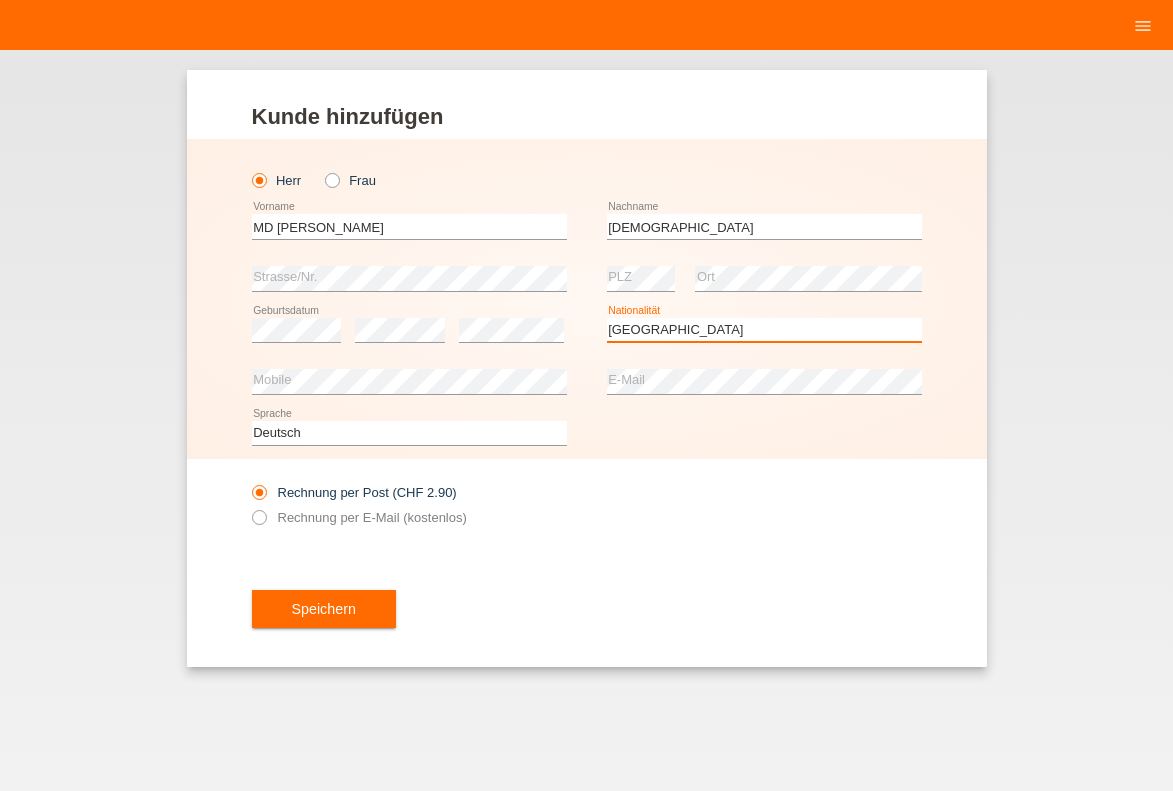 click on "Italien" at bounding box center (0, 0) 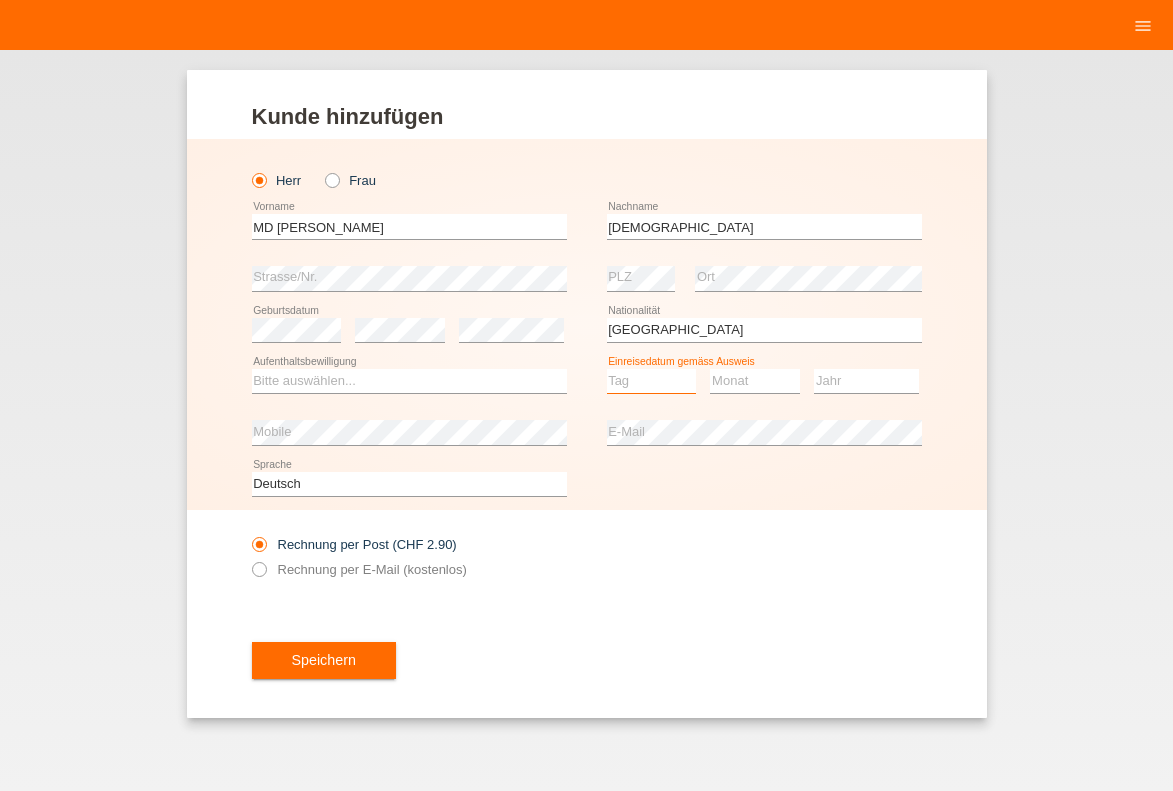 click on "Tag
01
02
03
04
05
06
07
08
09
10 11" at bounding box center [652, 381] 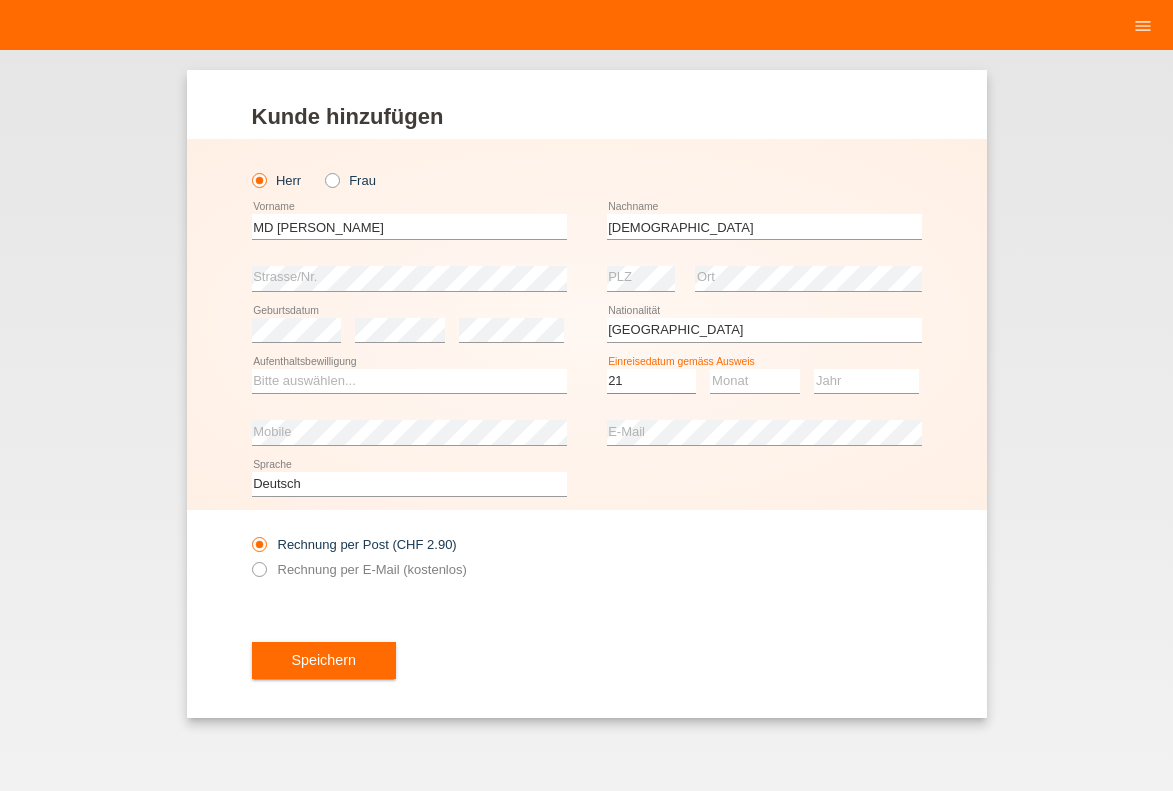 click on "21" at bounding box center [0, 0] 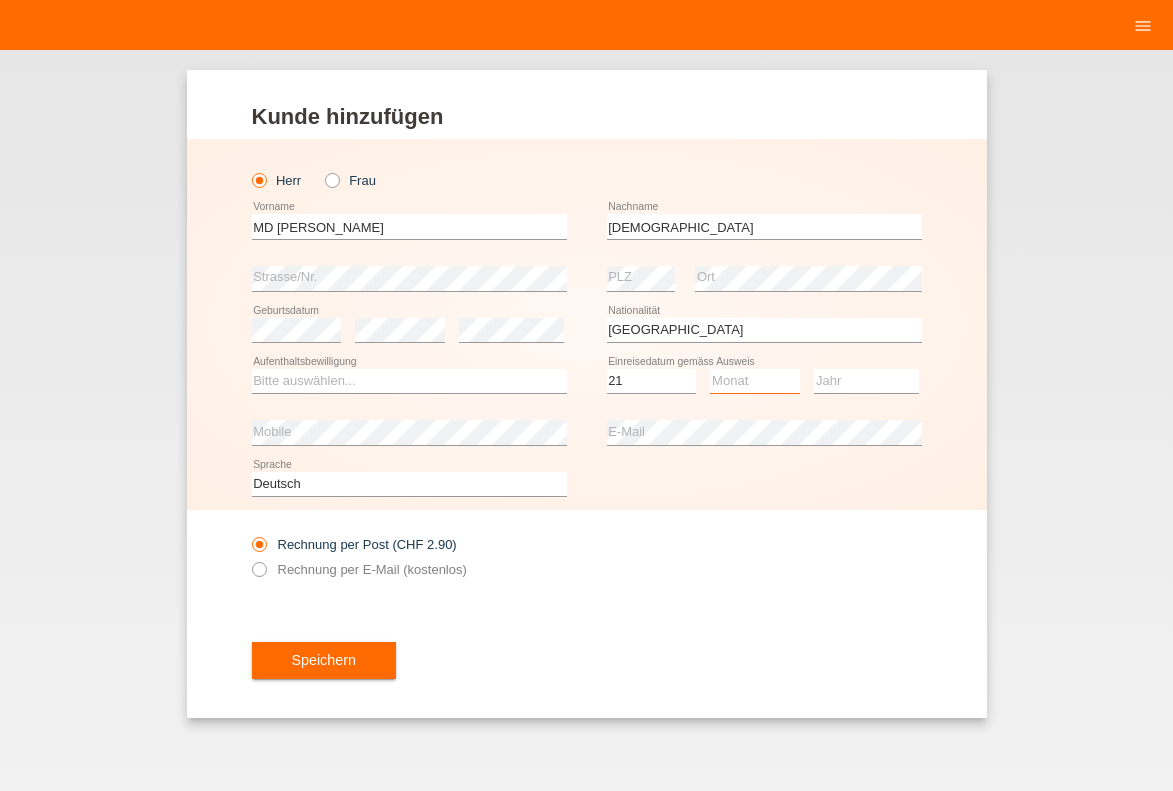 click on "Monat
01
02
03
04
05
06
07
08
09
10 11" at bounding box center (755, 381) 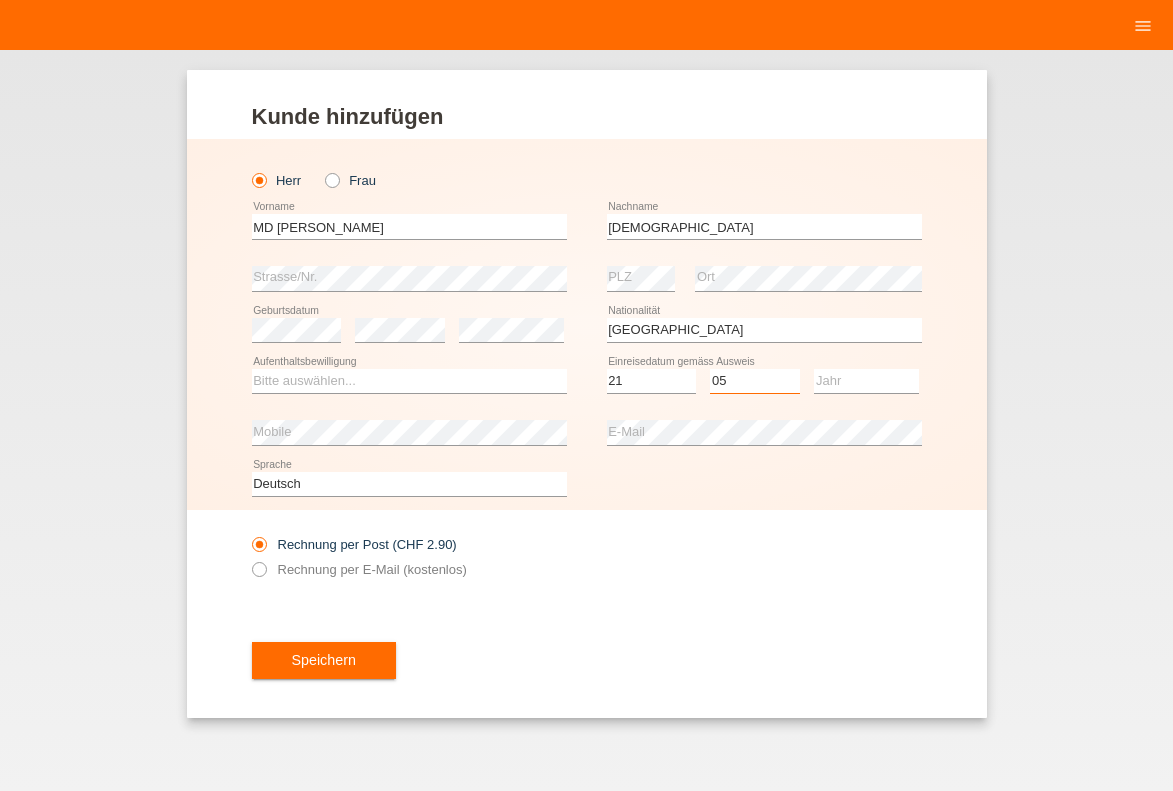 click on "05" at bounding box center [0, 0] 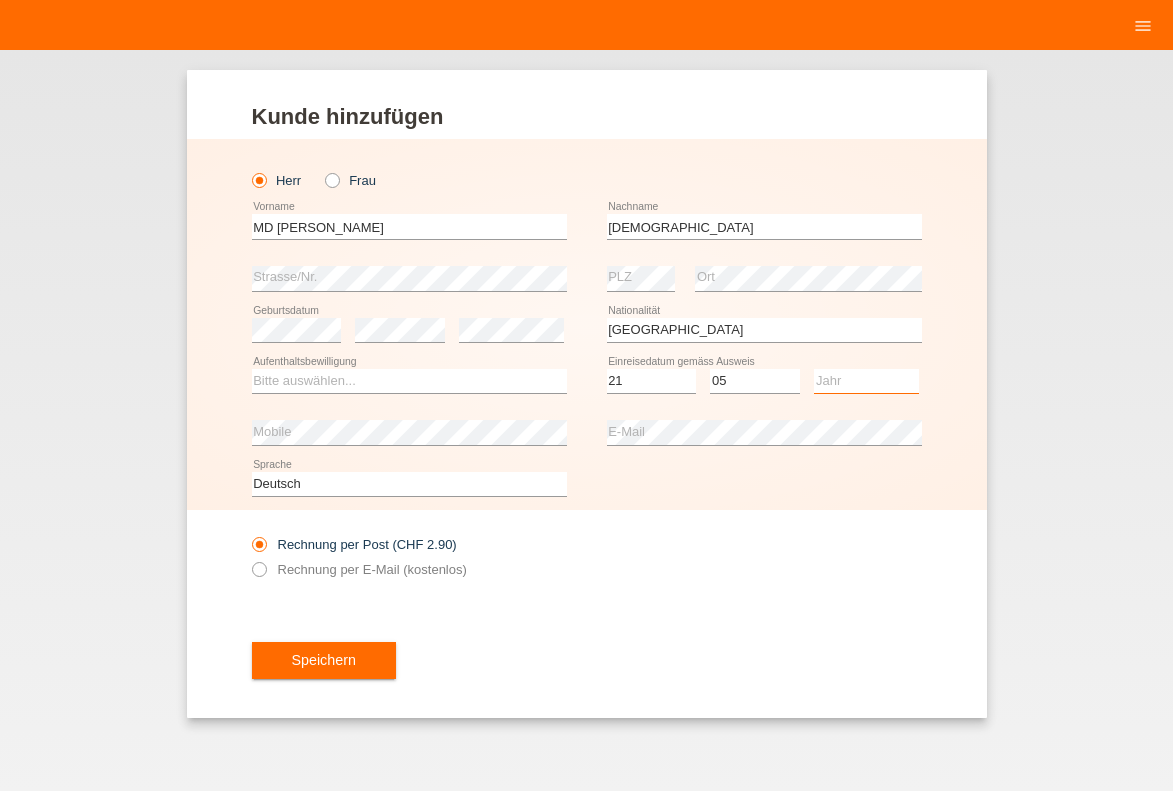 click on "Jahr
2025
2024
2023
2022
2021
2020
2019
2018
2017 2016 2015 2014 2013 2012 2011 2010 2009 2008 2007 2006 2005 2004 2003 2002 2001" at bounding box center (866, 381) 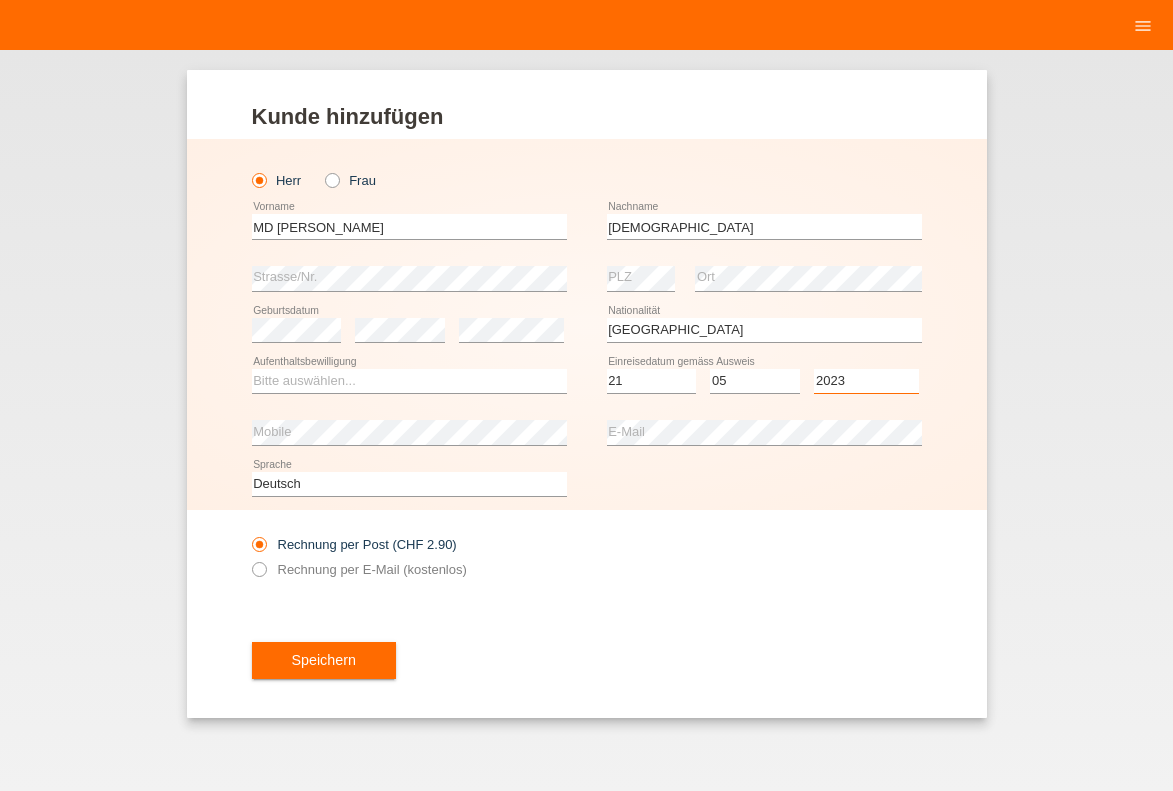 click on "2023" at bounding box center [0, 0] 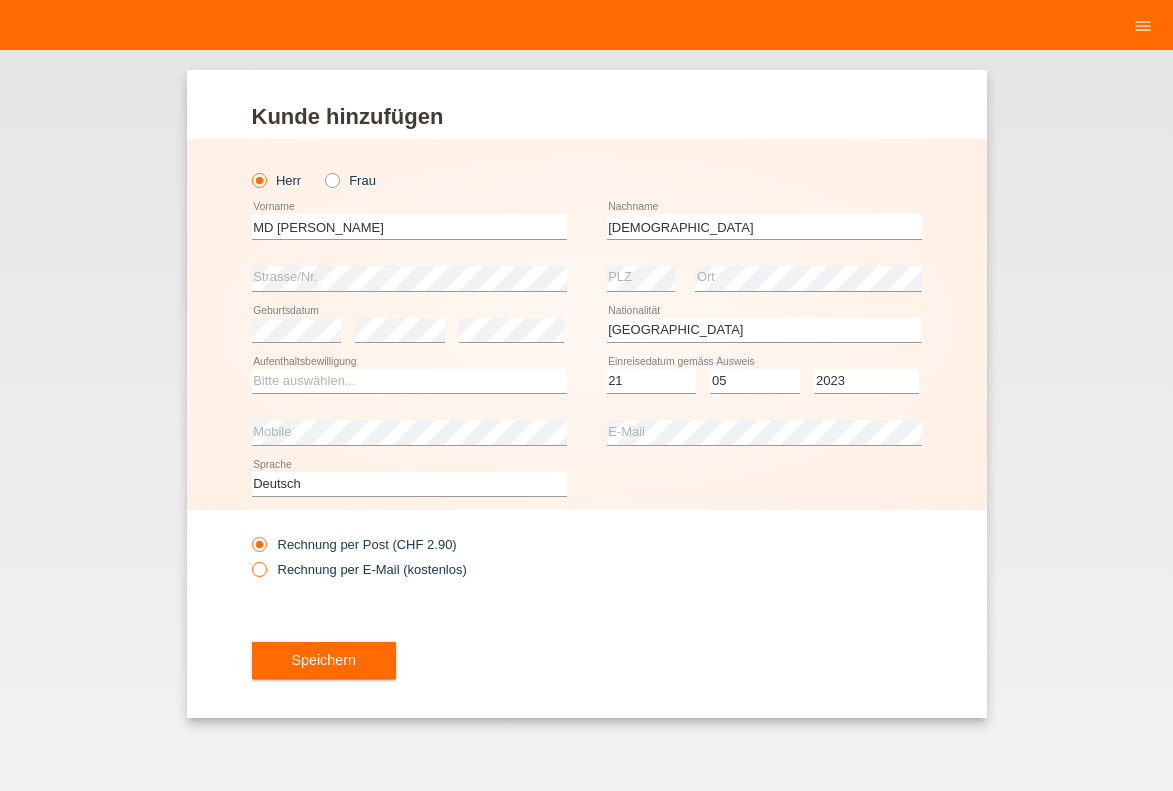 click at bounding box center [248, 558] 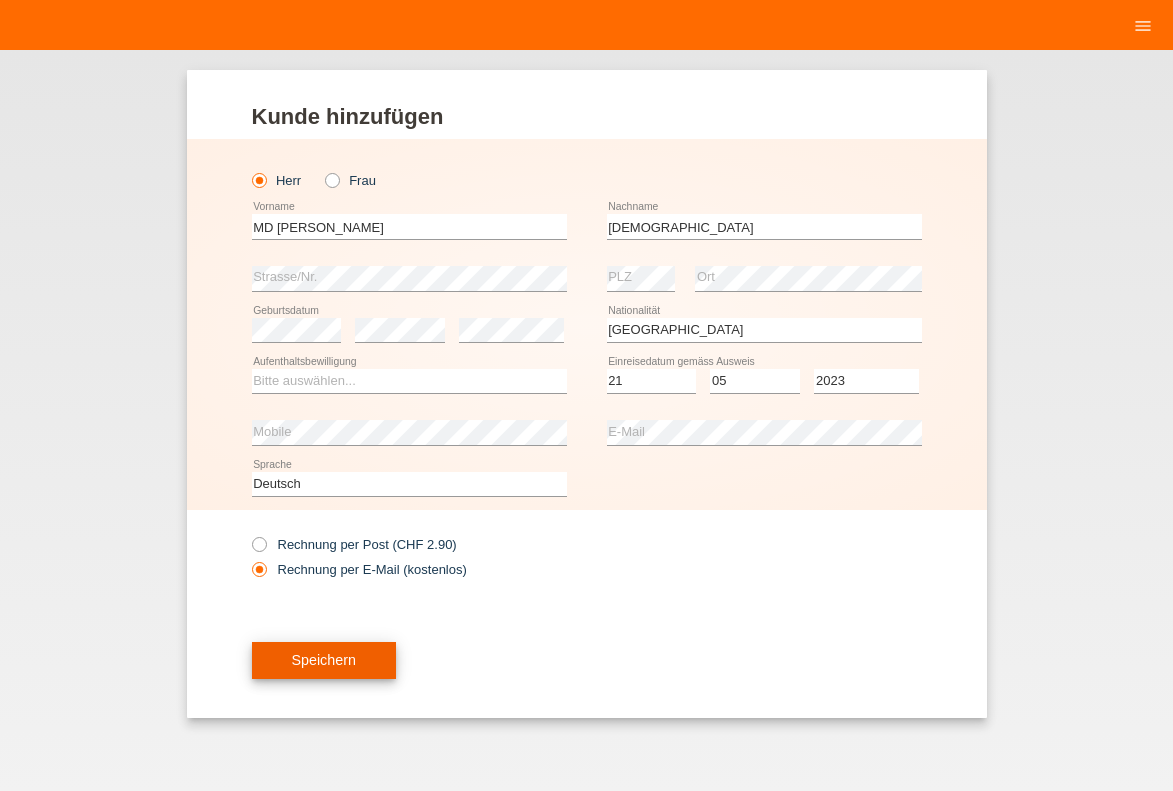 click on "Speichern" at bounding box center [324, 660] 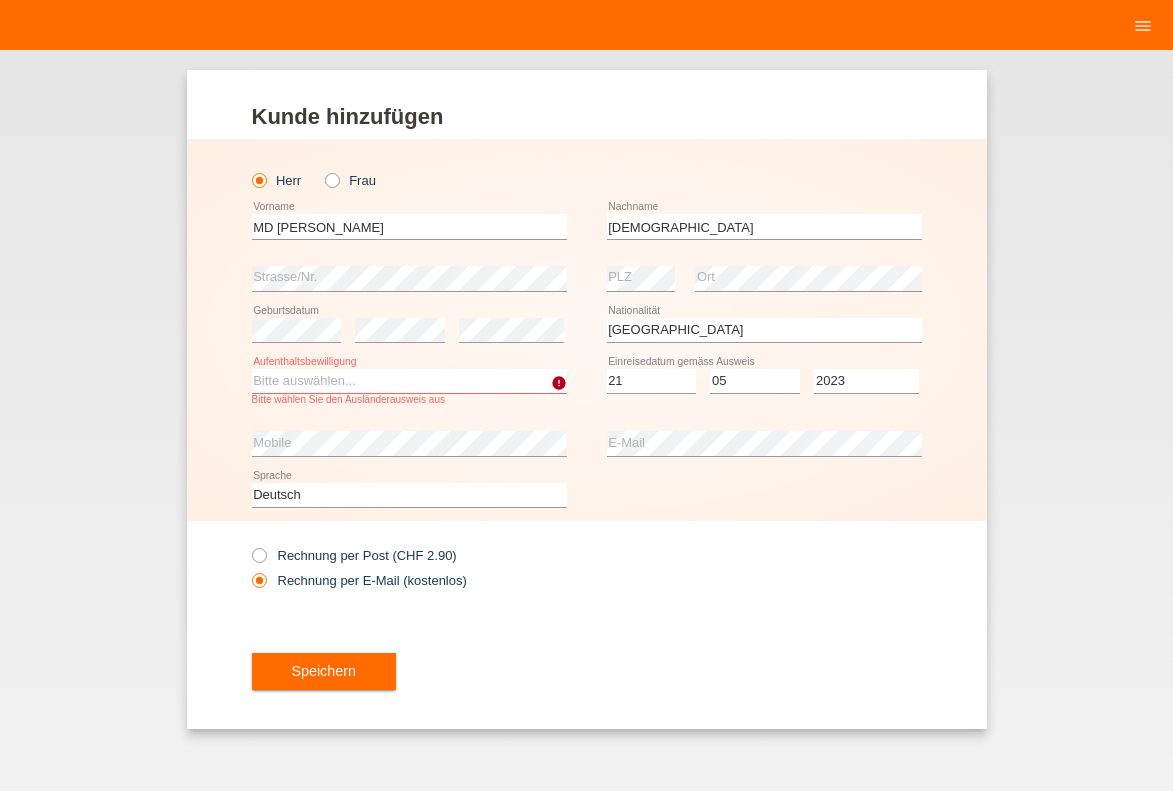 click on "Bitte auswählen...
C
B
B - Flüchtlingsstatus
Andere" at bounding box center (409, 381) 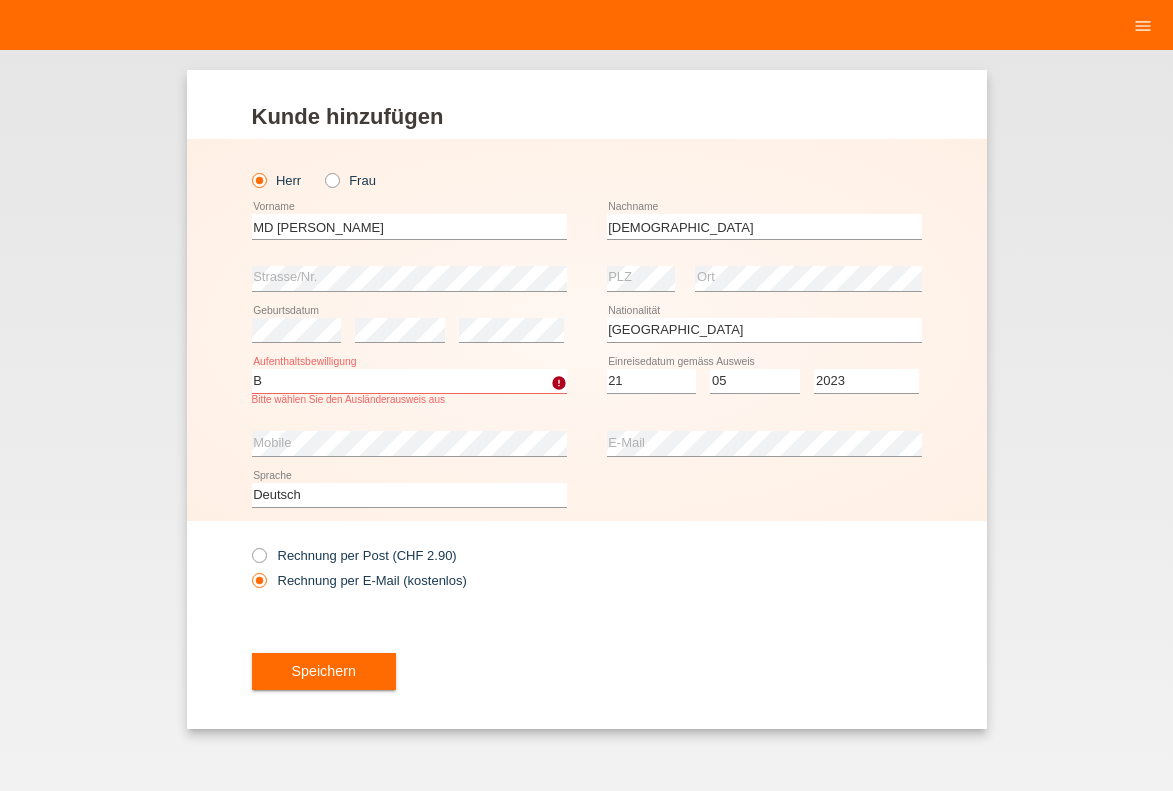 scroll, scrollTop: 0, scrollLeft: 0, axis: both 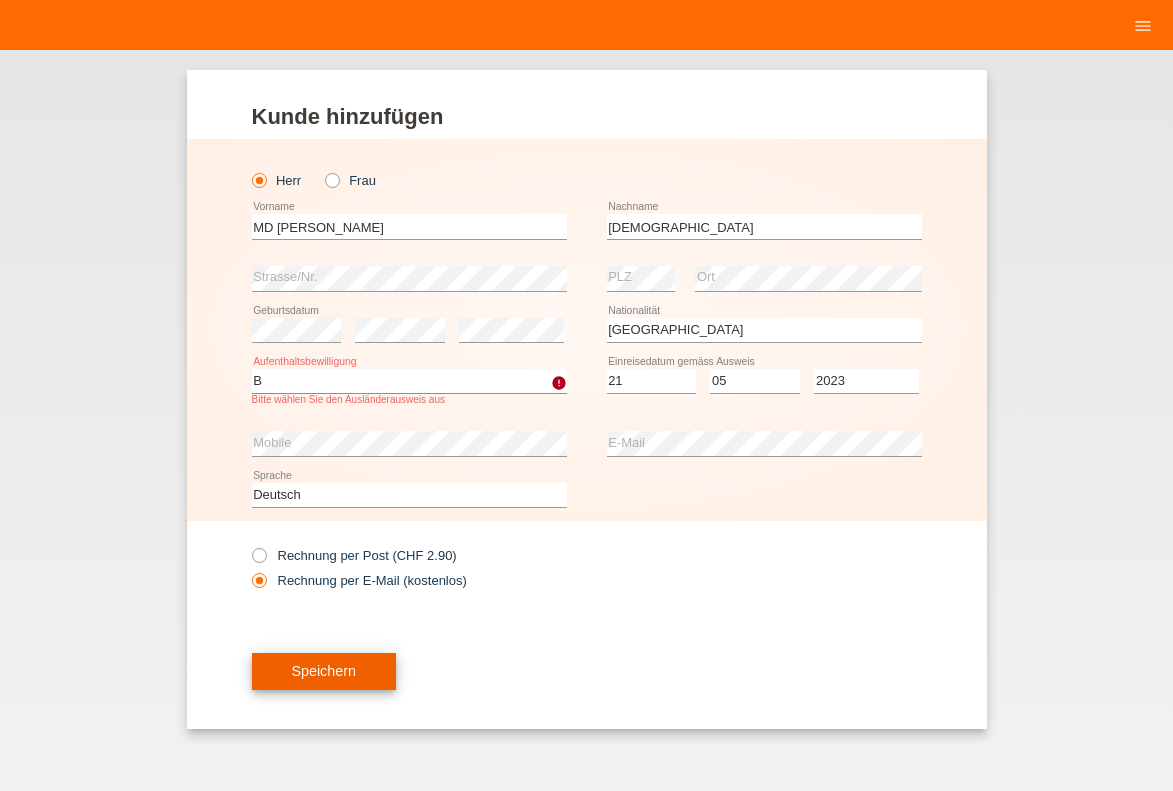 click on "Speichern" at bounding box center [324, 671] 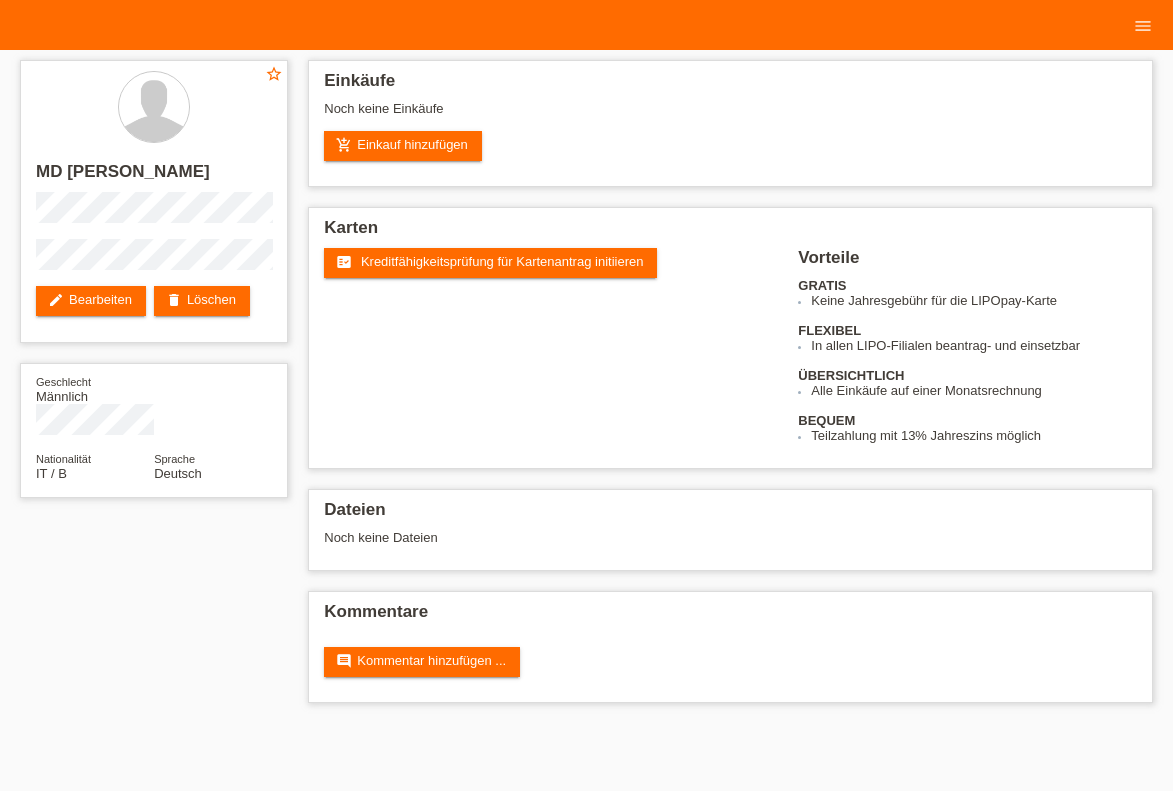 scroll, scrollTop: 0, scrollLeft: 0, axis: both 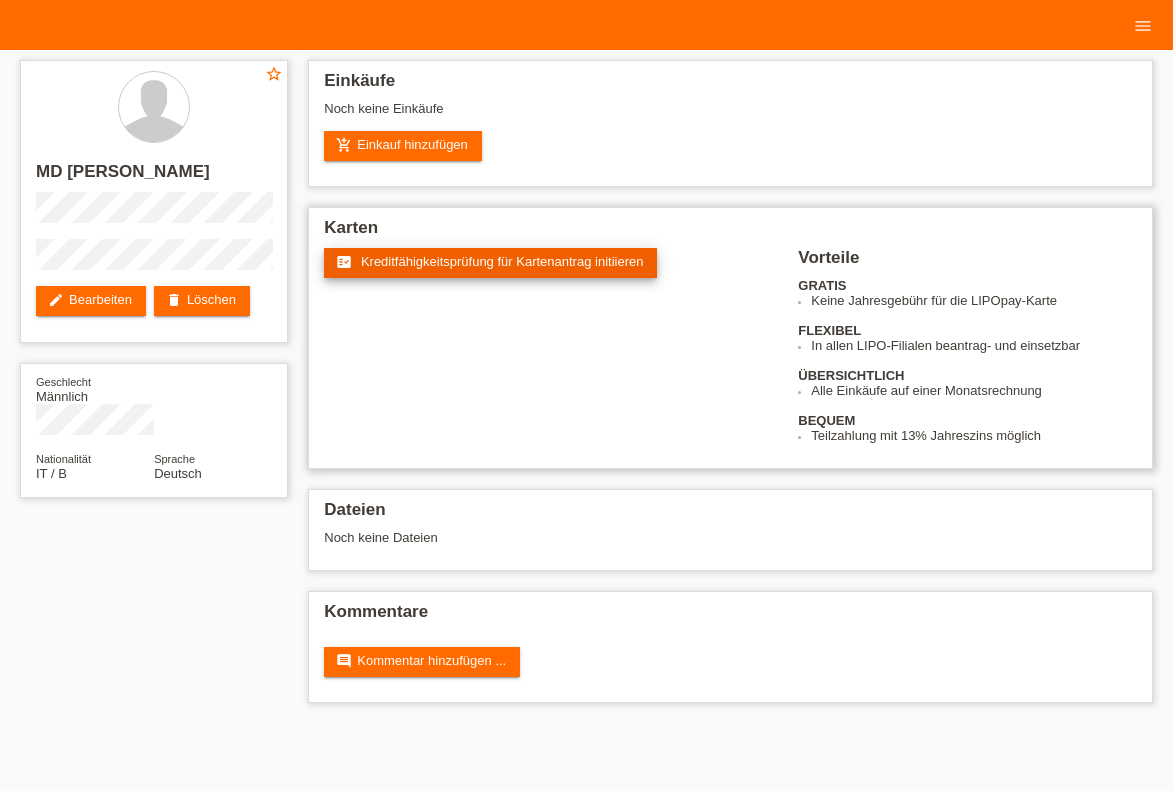 click on "Kreditfähigkeitsprüfung für Kartenantrag initiieren" at bounding box center (502, 261) 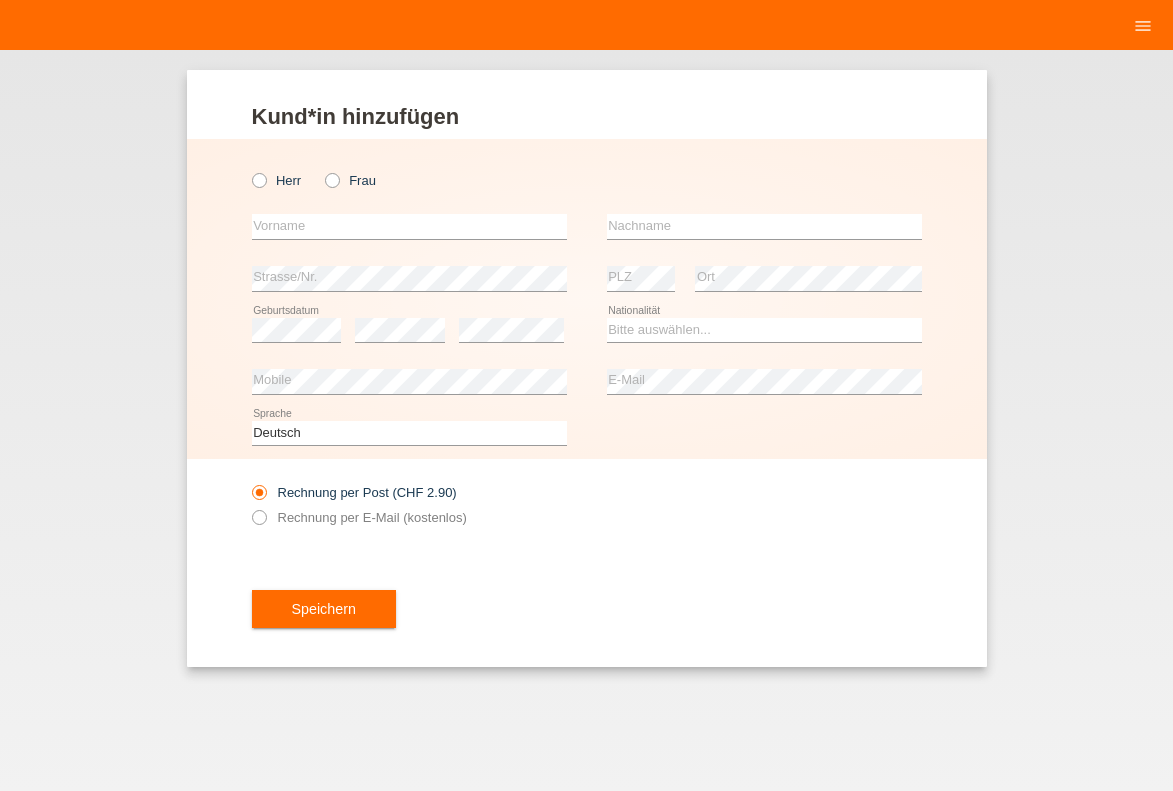 scroll, scrollTop: 0, scrollLeft: 0, axis: both 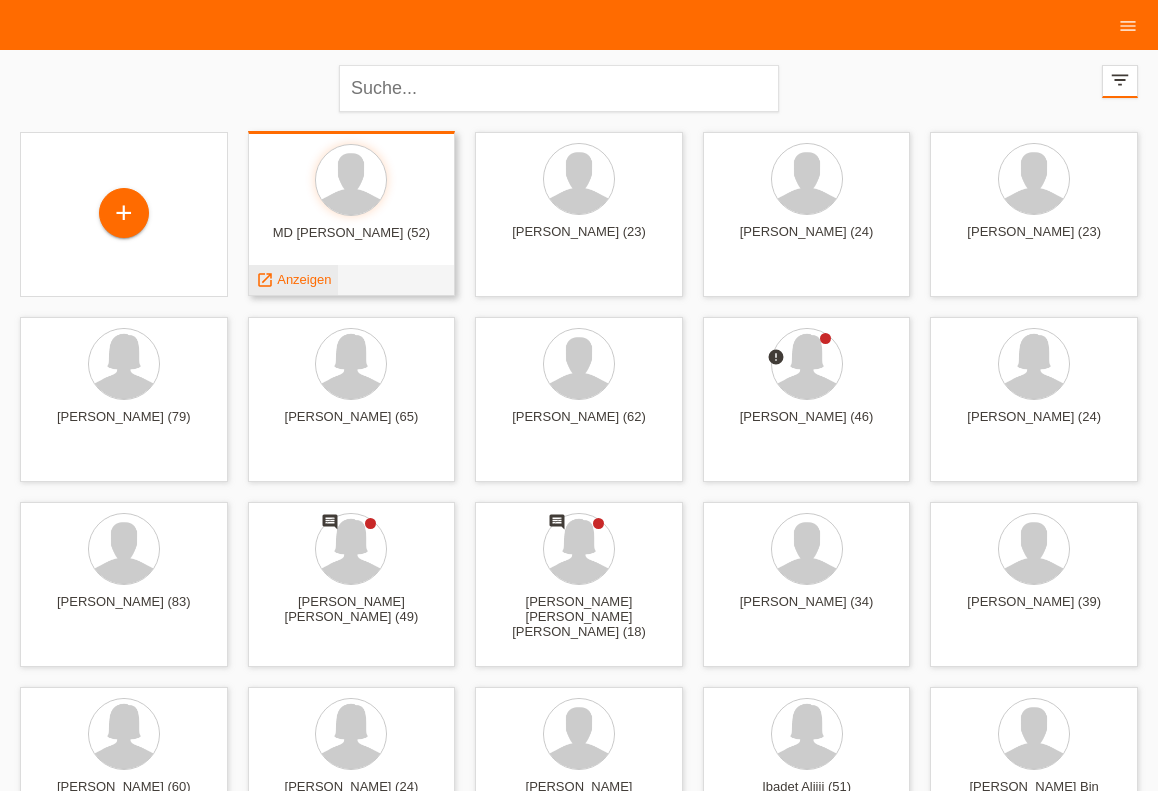 click on "Anzeigen" at bounding box center (304, 279) 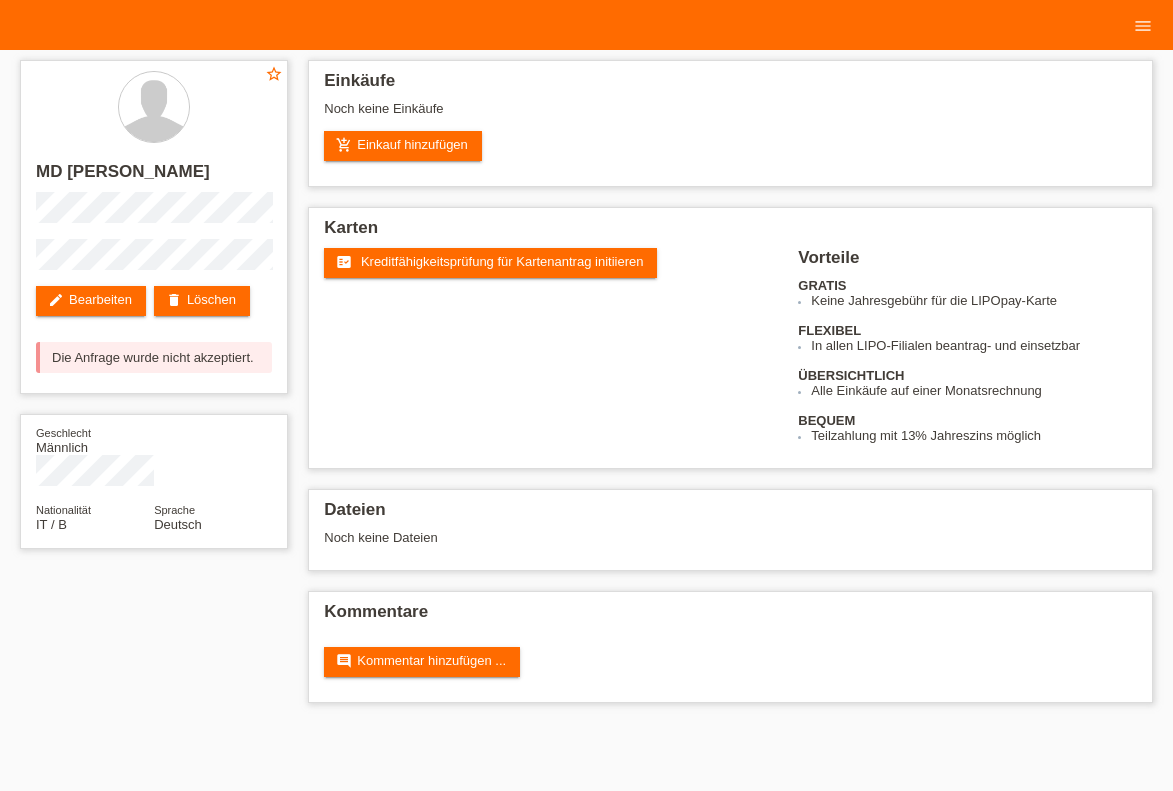 scroll, scrollTop: 0, scrollLeft: 0, axis: both 